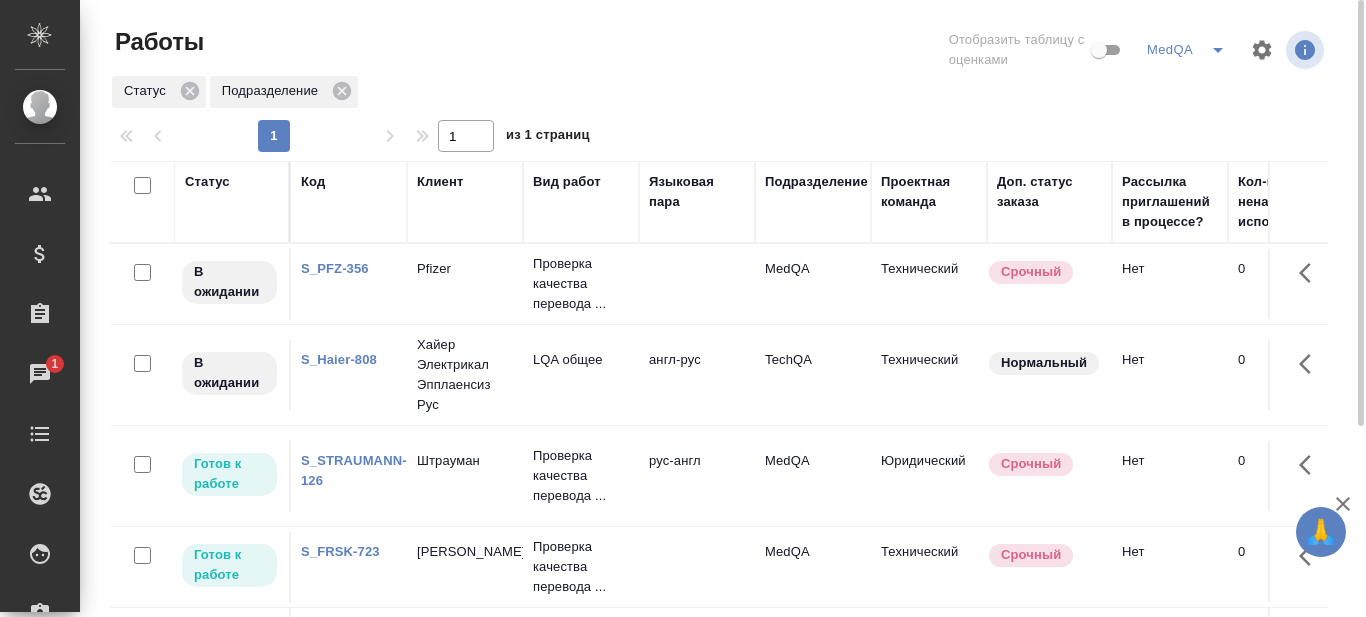 scroll, scrollTop: 0, scrollLeft: 0, axis: both 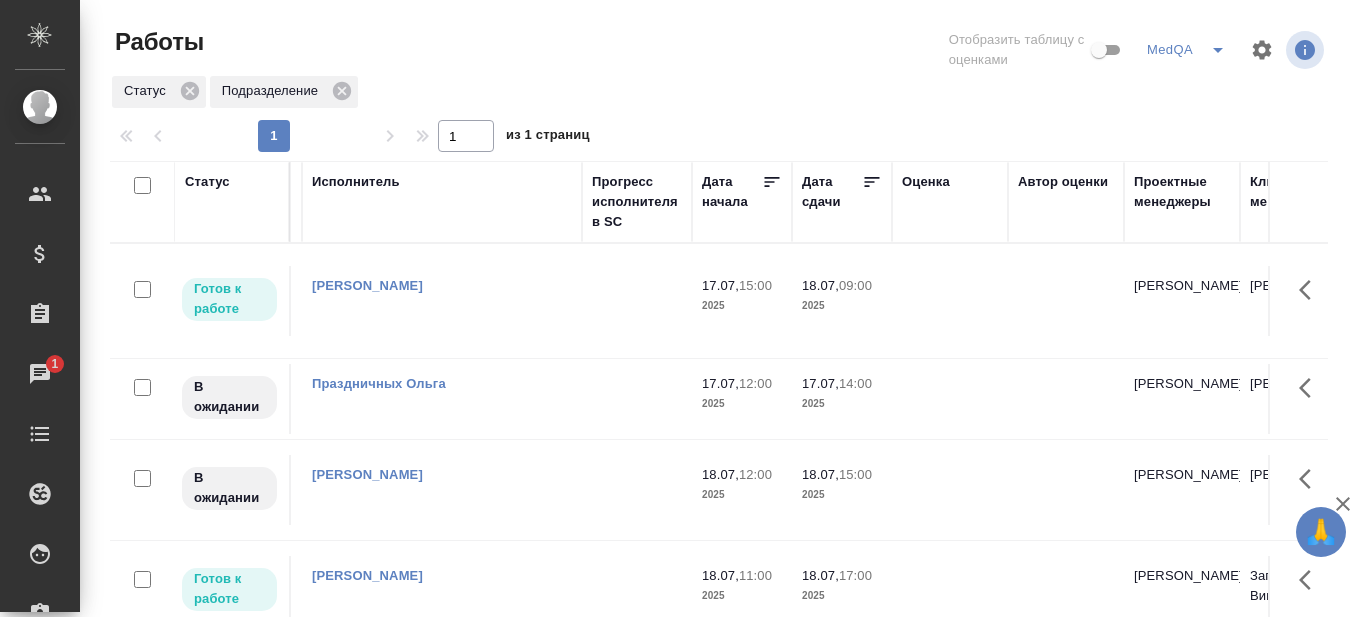 click 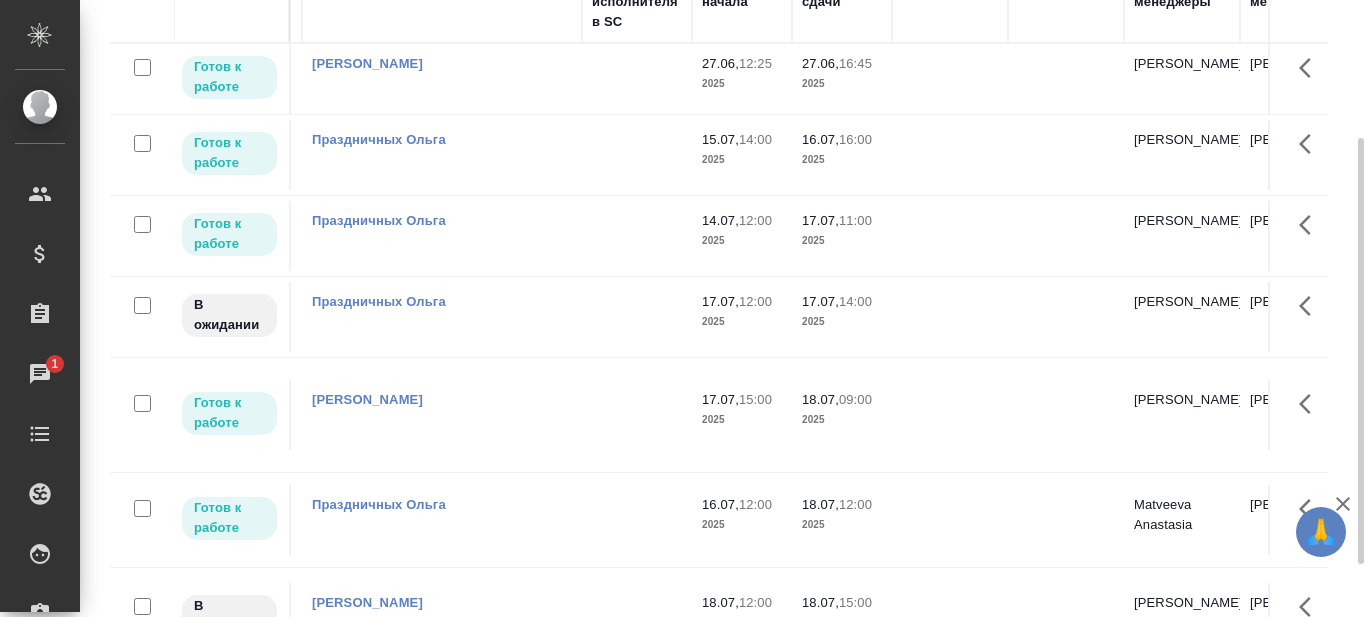 scroll, scrollTop: 275, scrollLeft: 0, axis: vertical 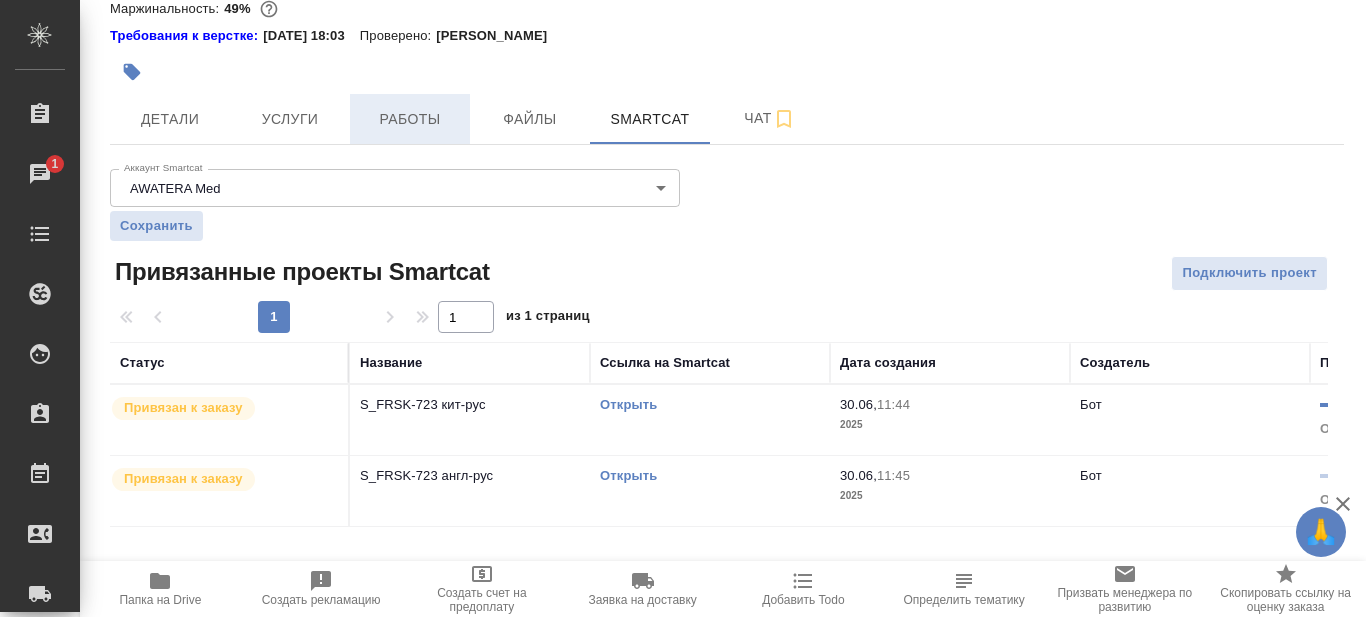 click on "Работы" at bounding box center [410, 119] 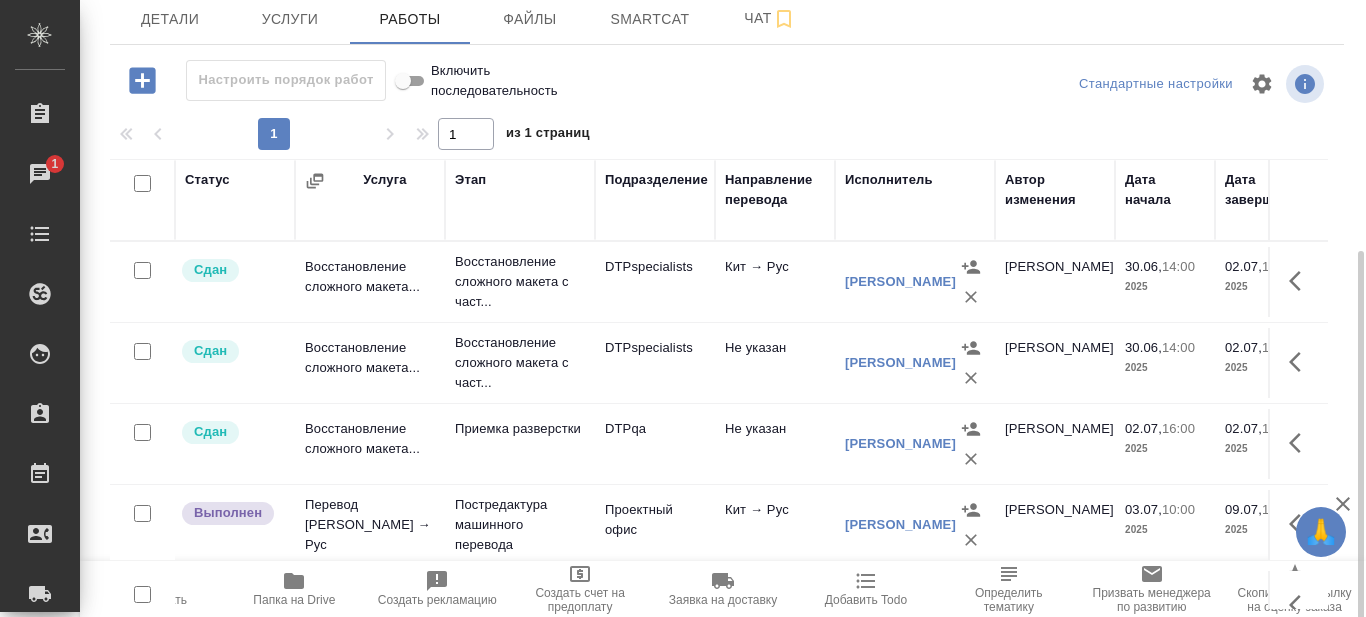 scroll, scrollTop: 262, scrollLeft: 0, axis: vertical 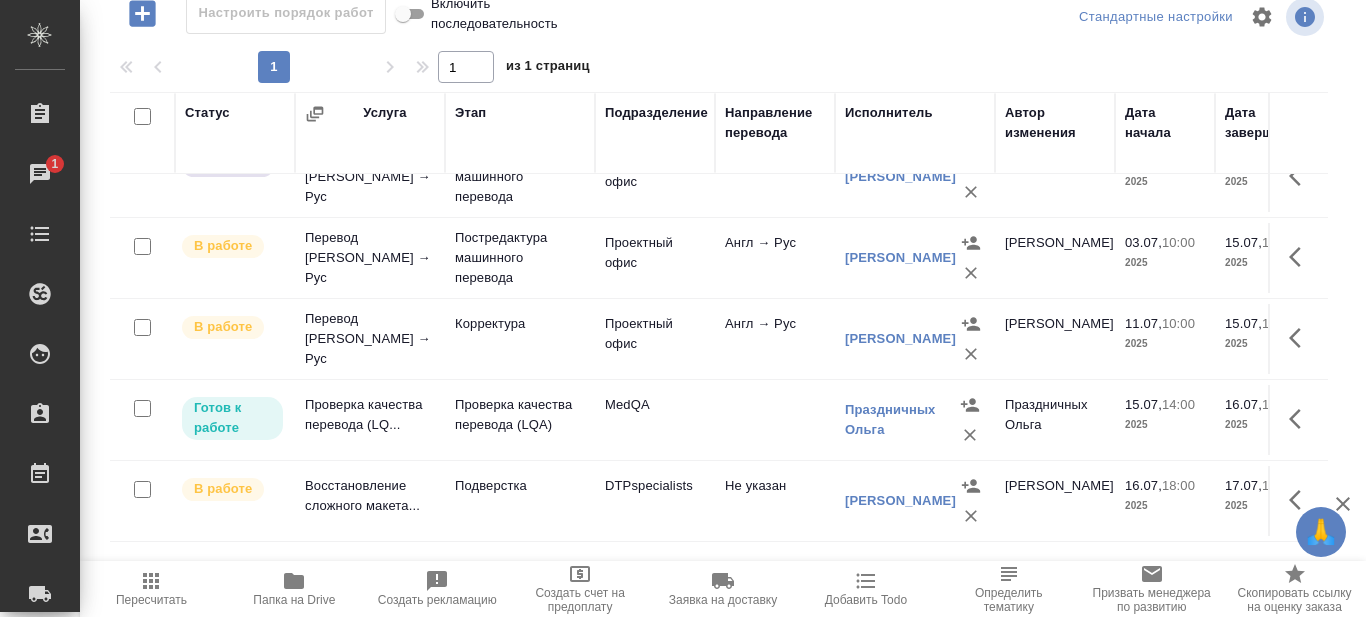 click on "MedQA" at bounding box center [655, -66] 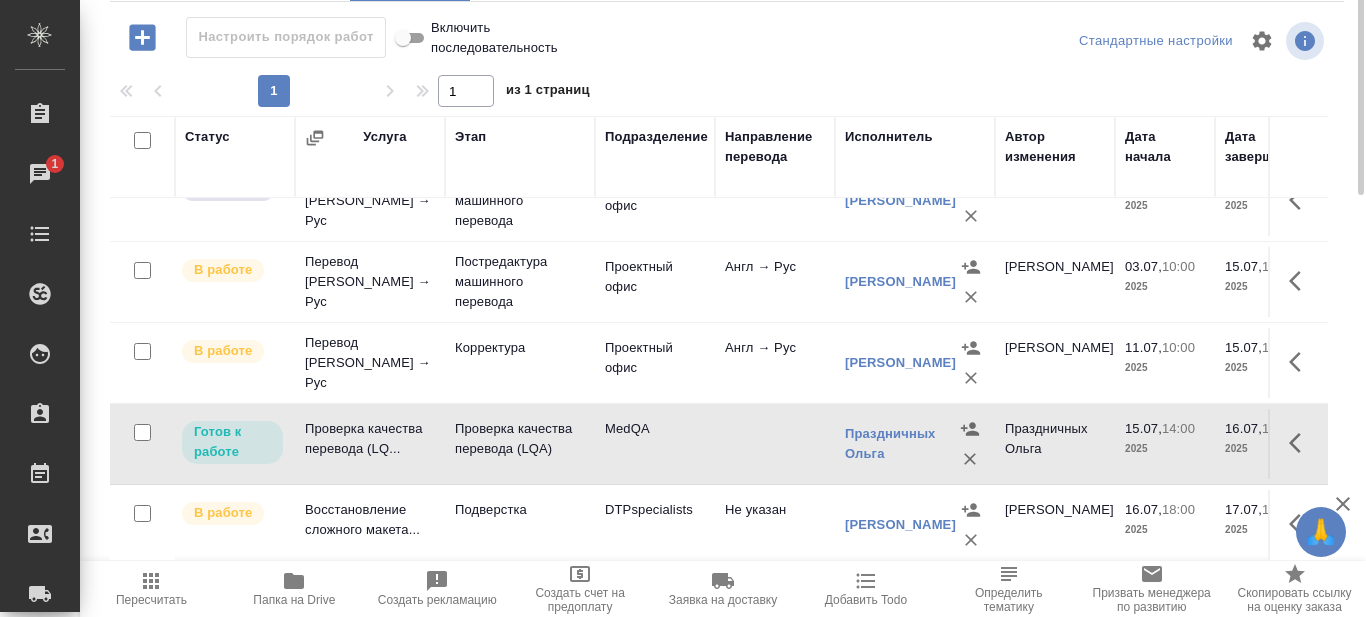 scroll, scrollTop: 0, scrollLeft: 0, axis: both 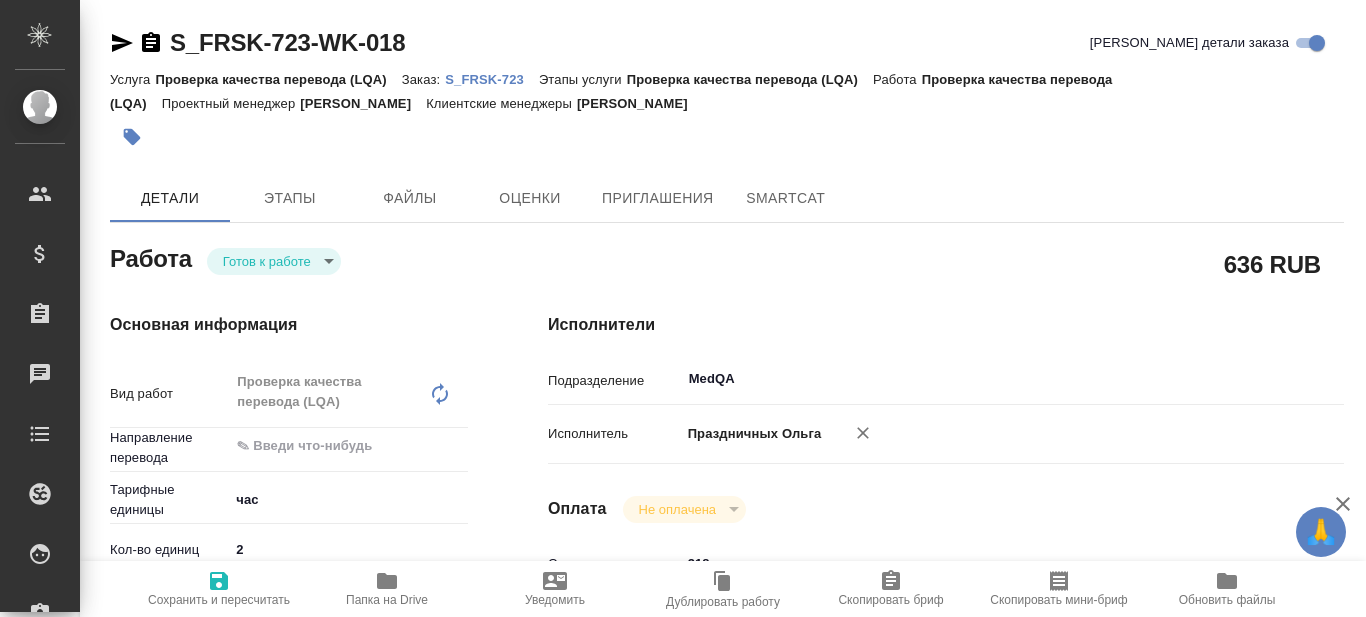 type on "x" 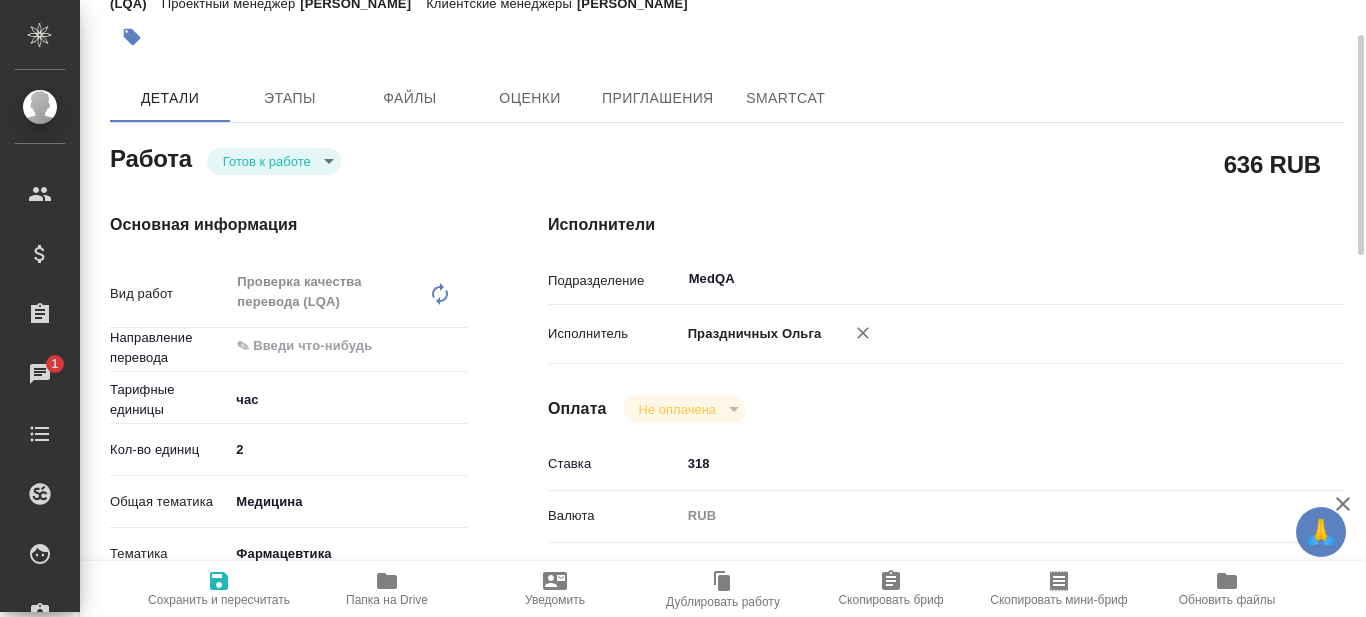 scroll, scrollTop: 200, scrollLeft: 0, axis: vertical 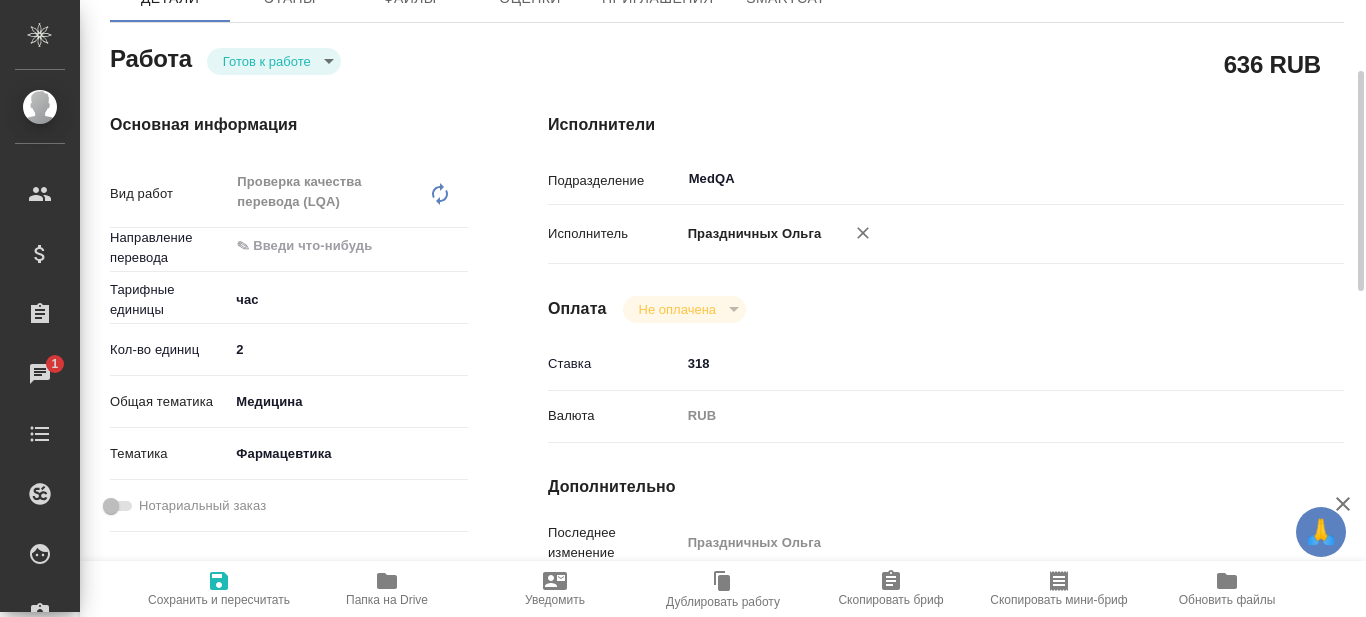 click on "🙏 .cls-1
fill:#fff;
AWATERA Prazdnichnykh Olga Клиенты Спецификации Заказы 1 Чаты Todo Проекты SC Исполнители Кандидаты Работы Входящие заявки Заявки на доставку Рекламации Проекты процессинга Конференции Выйти S_FRSK-723-WK-018 Кратко детали заказа Услуга Проверка качества перевода (LQA) Заказ: S_FRSK-723 Этапы услуги Проверка качества перевода (LQA) Работа Проверка качества перевода (LQA) Проектный менеджер Сергеева Анастасия Клиентские менеджеры Никифорова Валерия Детали Этапы Файлы Оценки Приглашения SmartCat Работа Готов к работе readyForWork 636 RUB Основная информация x ​ ​ час" at bounding box center (683, 308) 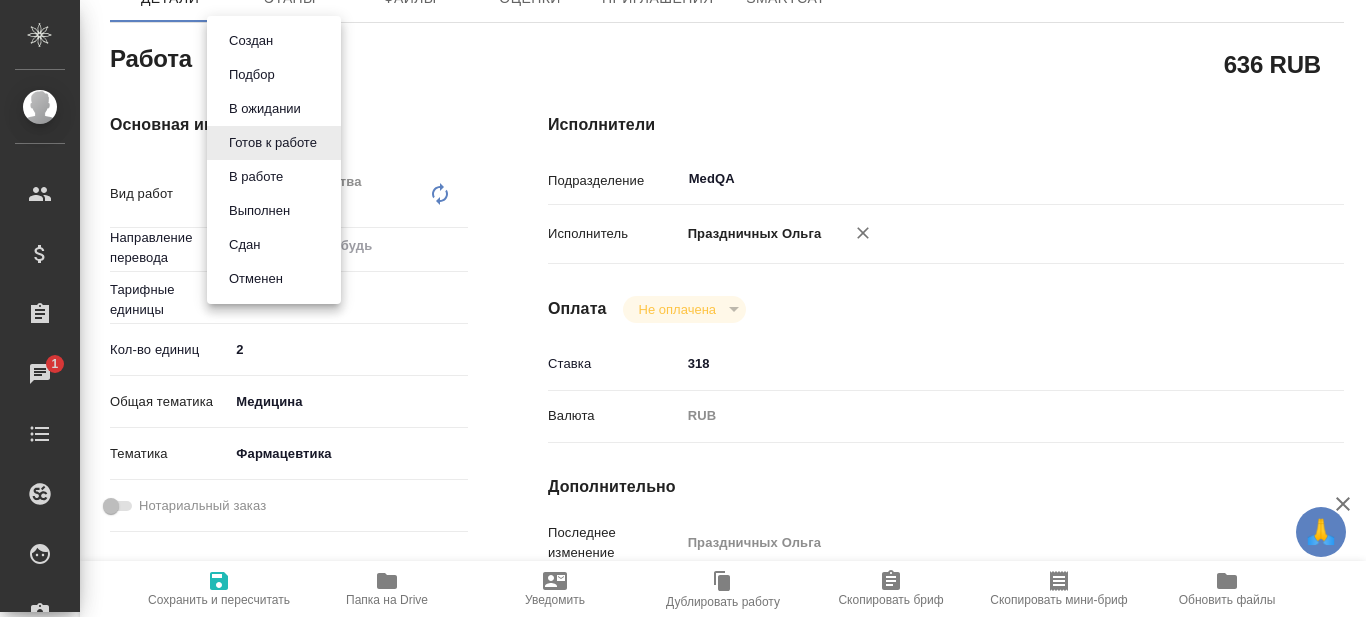 click at bounding box center [683, 308] 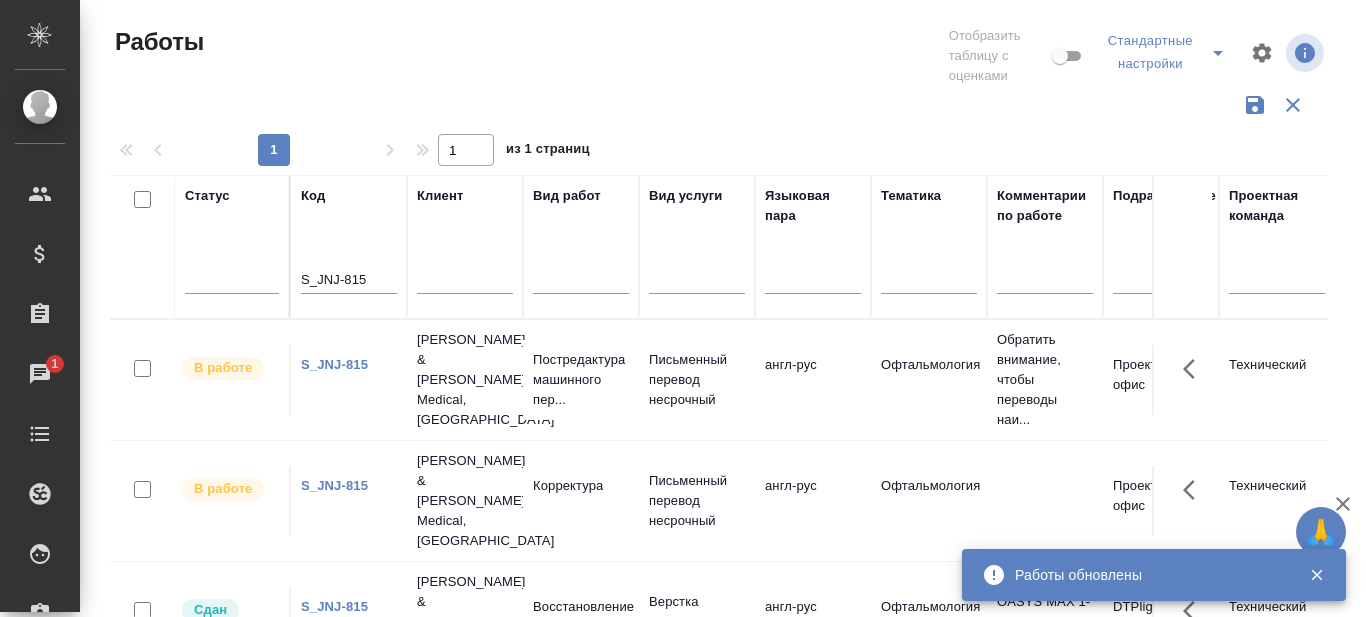 scroll, scrollTop: 0, scrollLeft: 0, axis: both 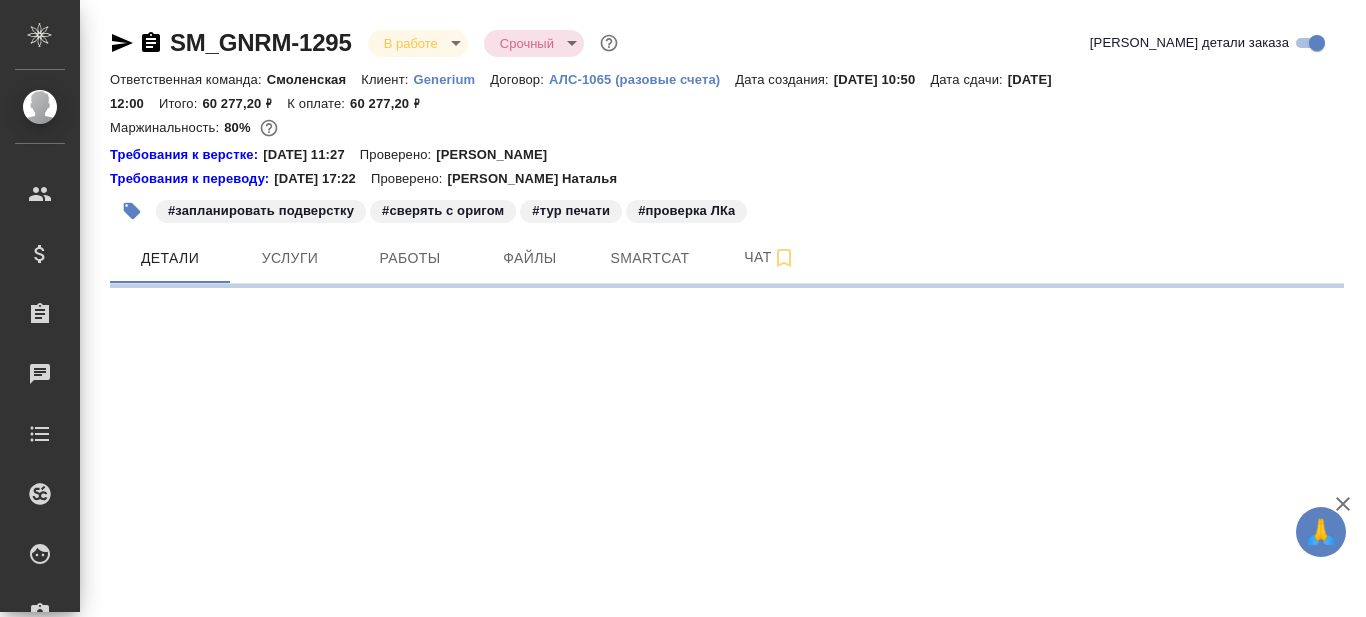 select on "RU" 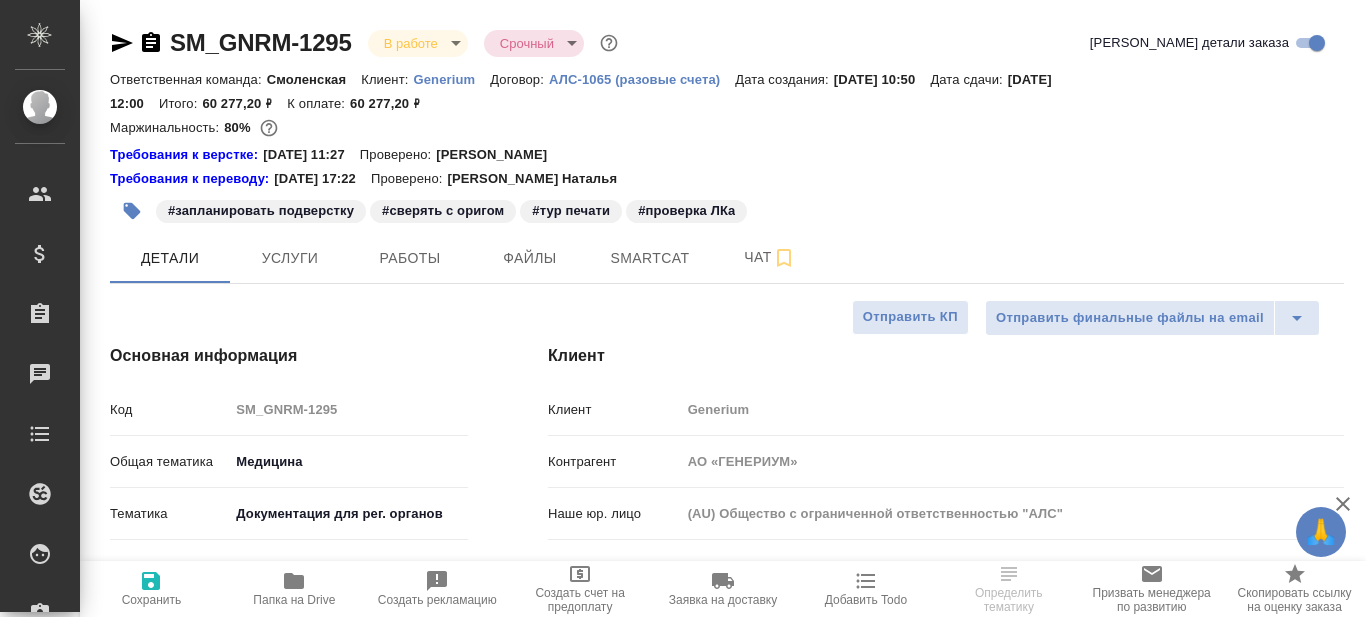 type on "x" 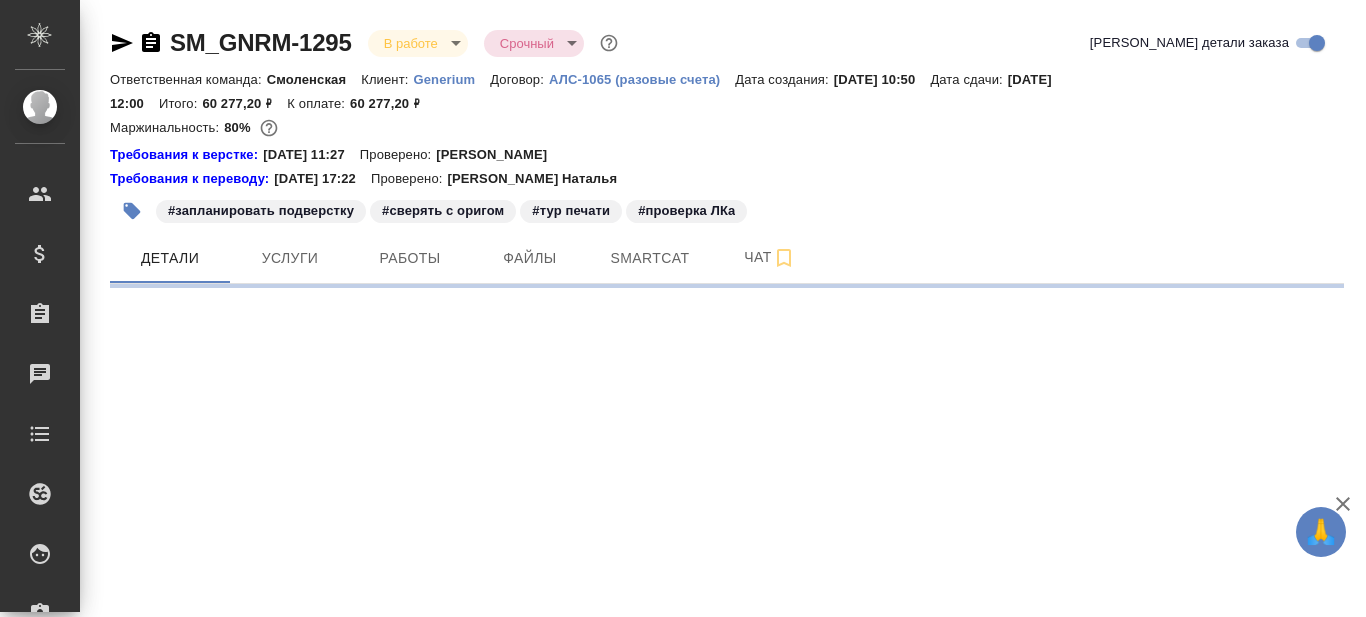 select on "RU" 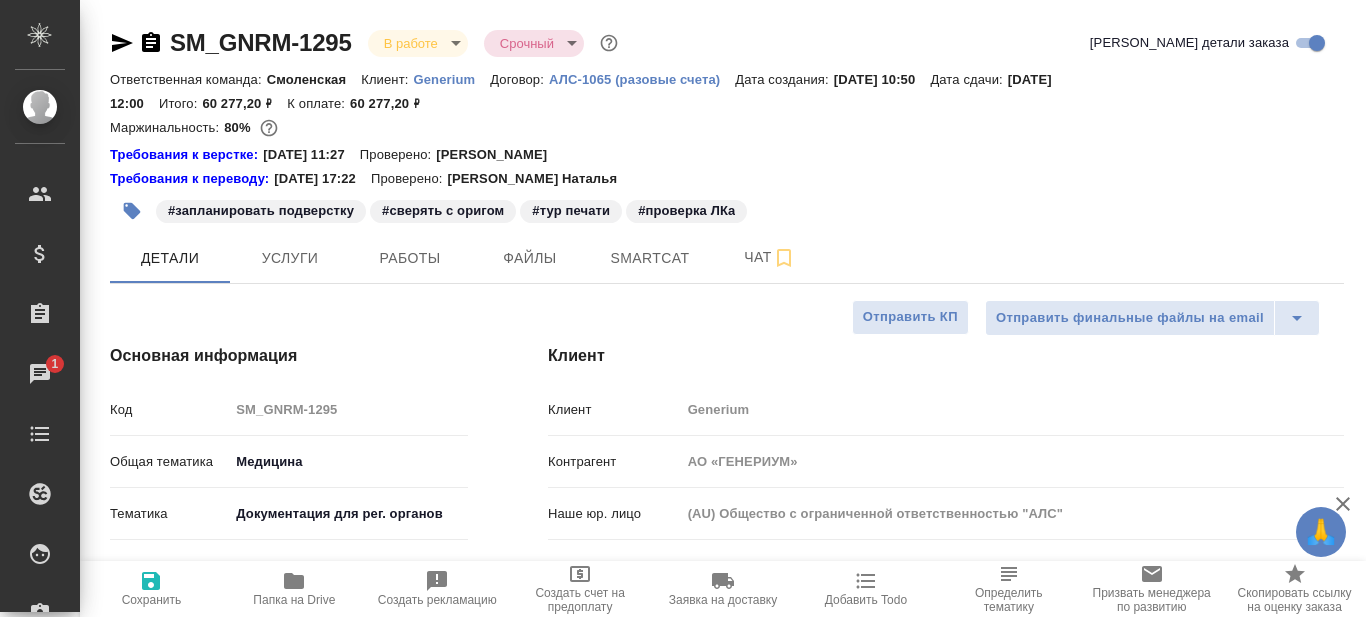 type on "x" 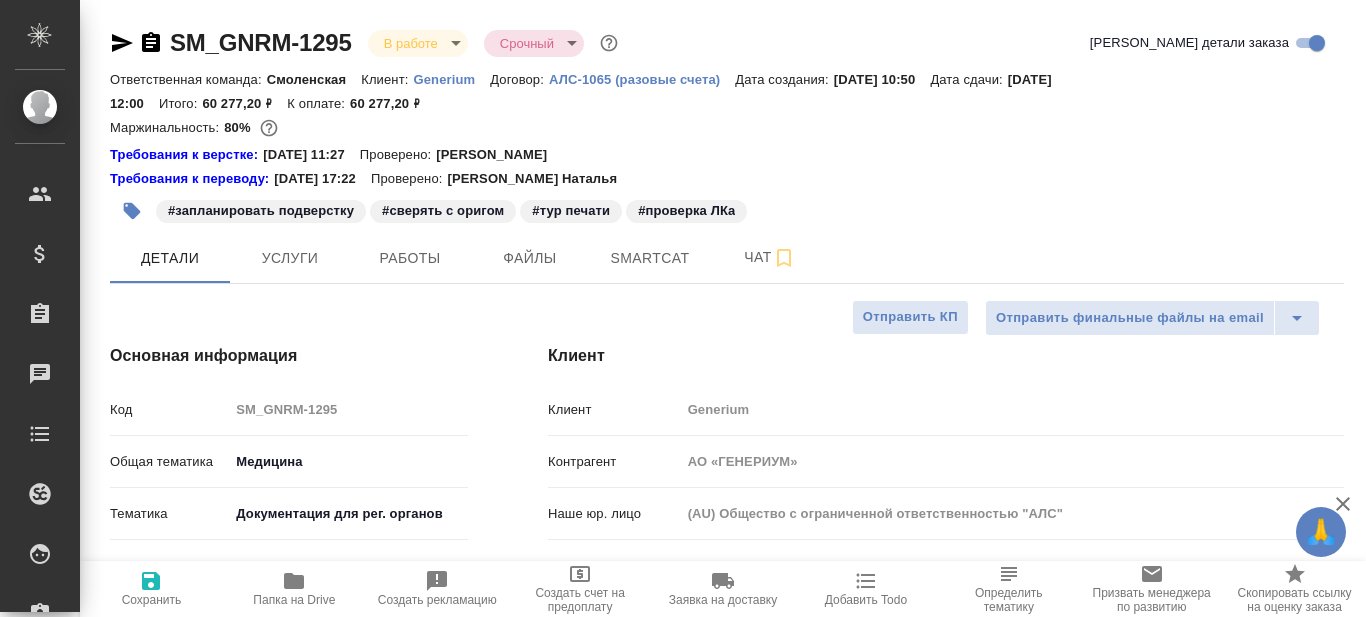 click 